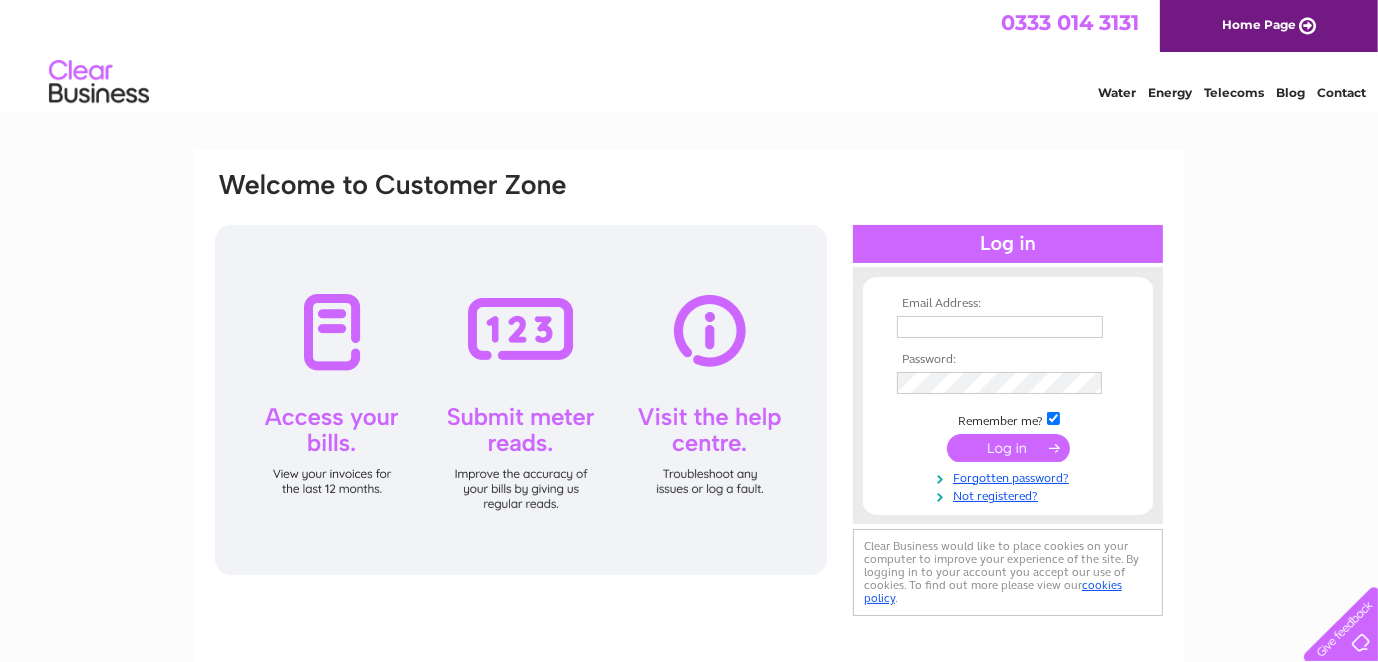 scroll, scrollTop: 0, scrollLeft: 0, axis: both 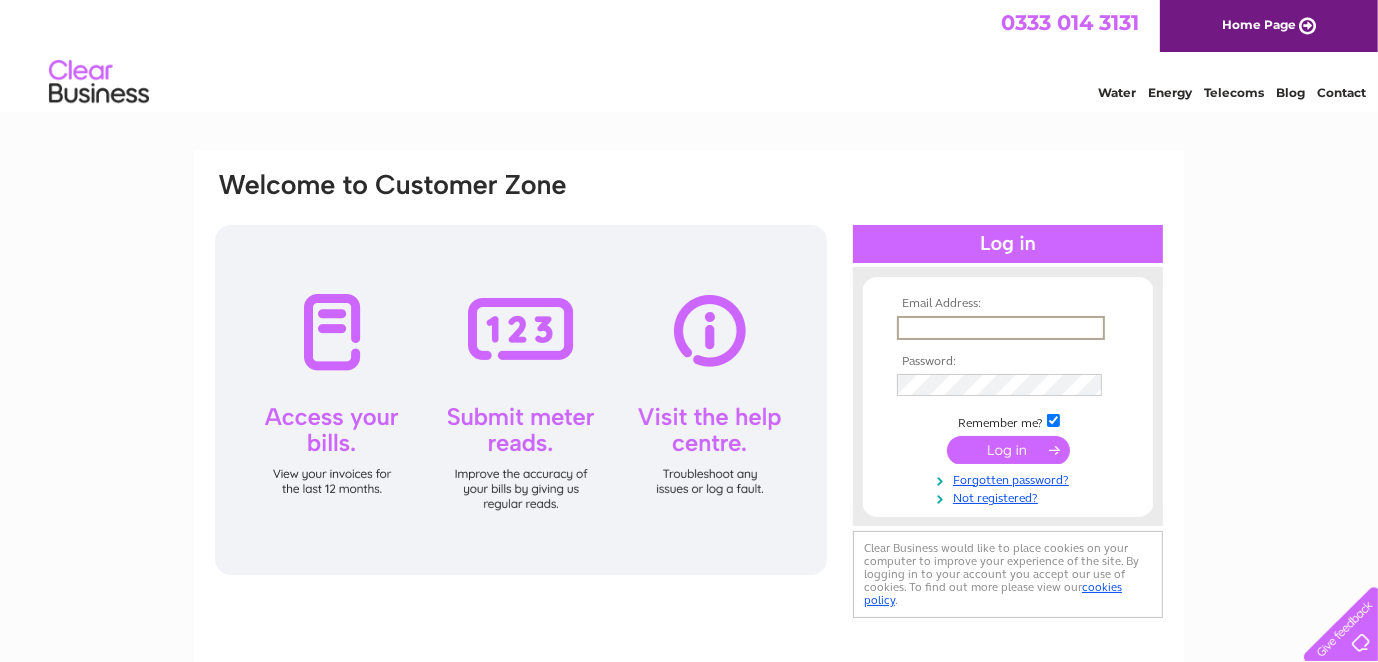 click at bounding box center (1001, 328) 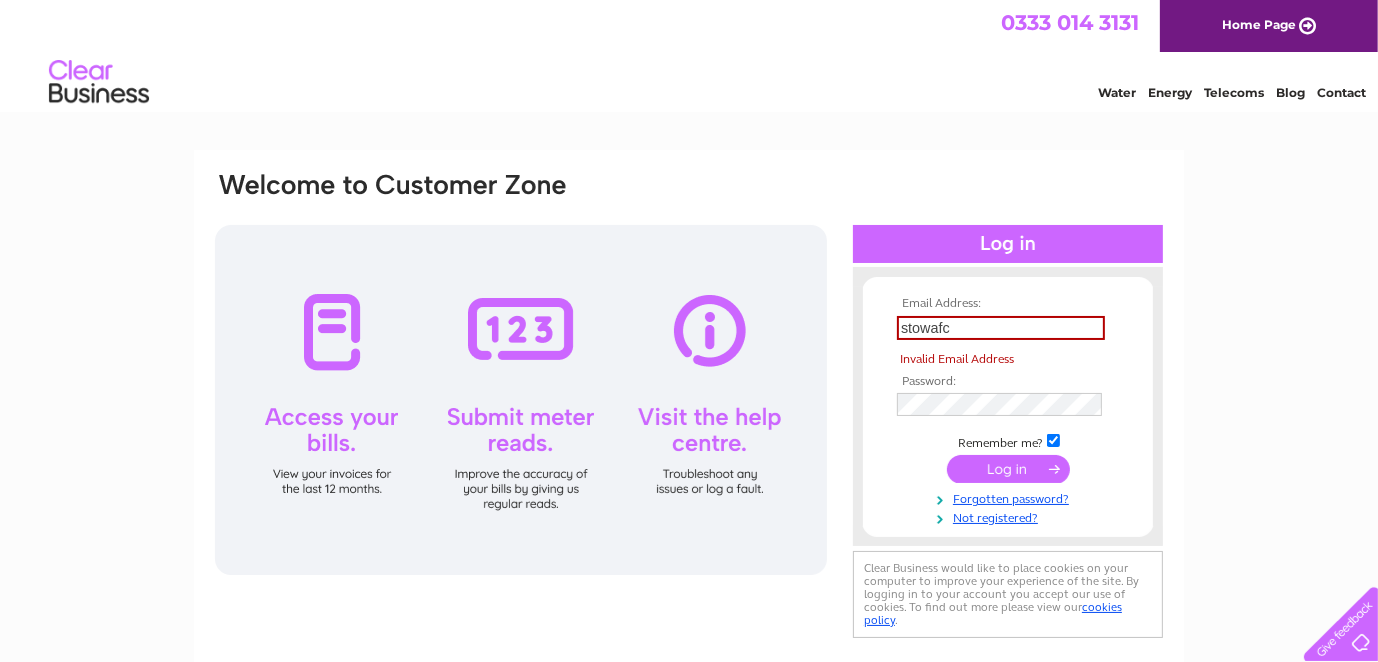 click on "stowafc" at bounding box center [1001, 328] 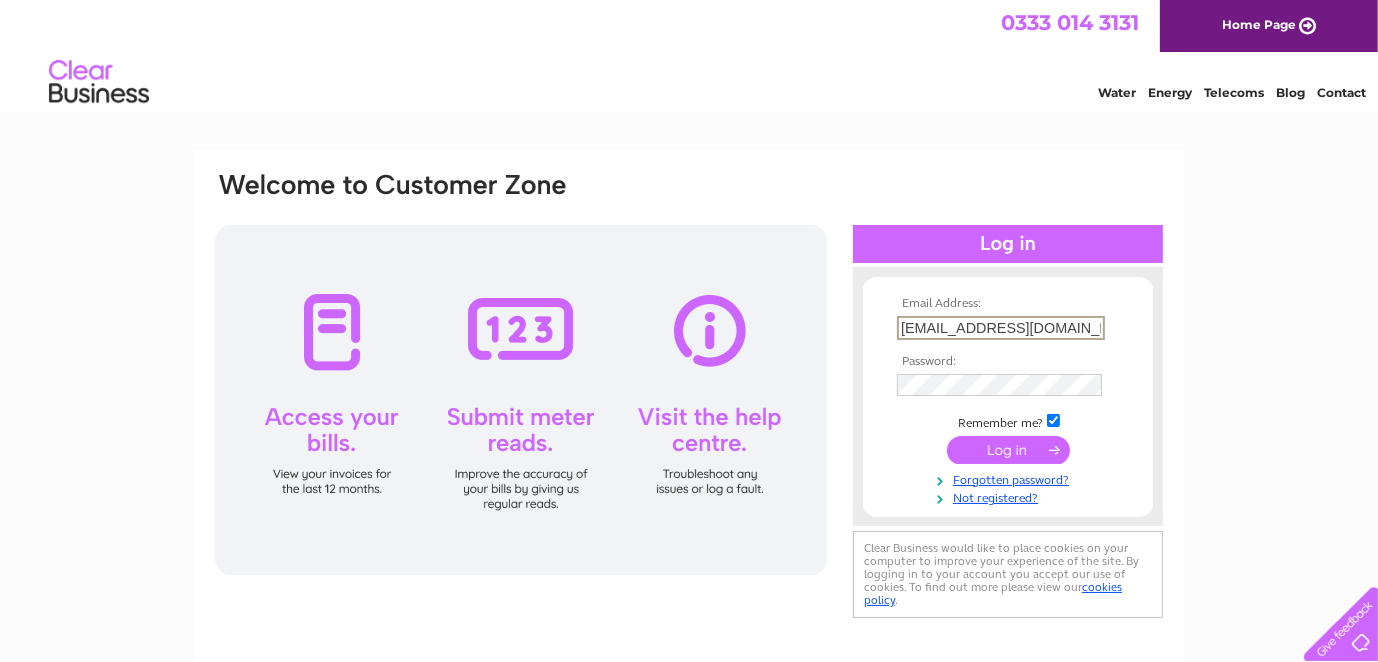 type on "[EMAIL_ADDRESS][DOMAIN_NAME]" 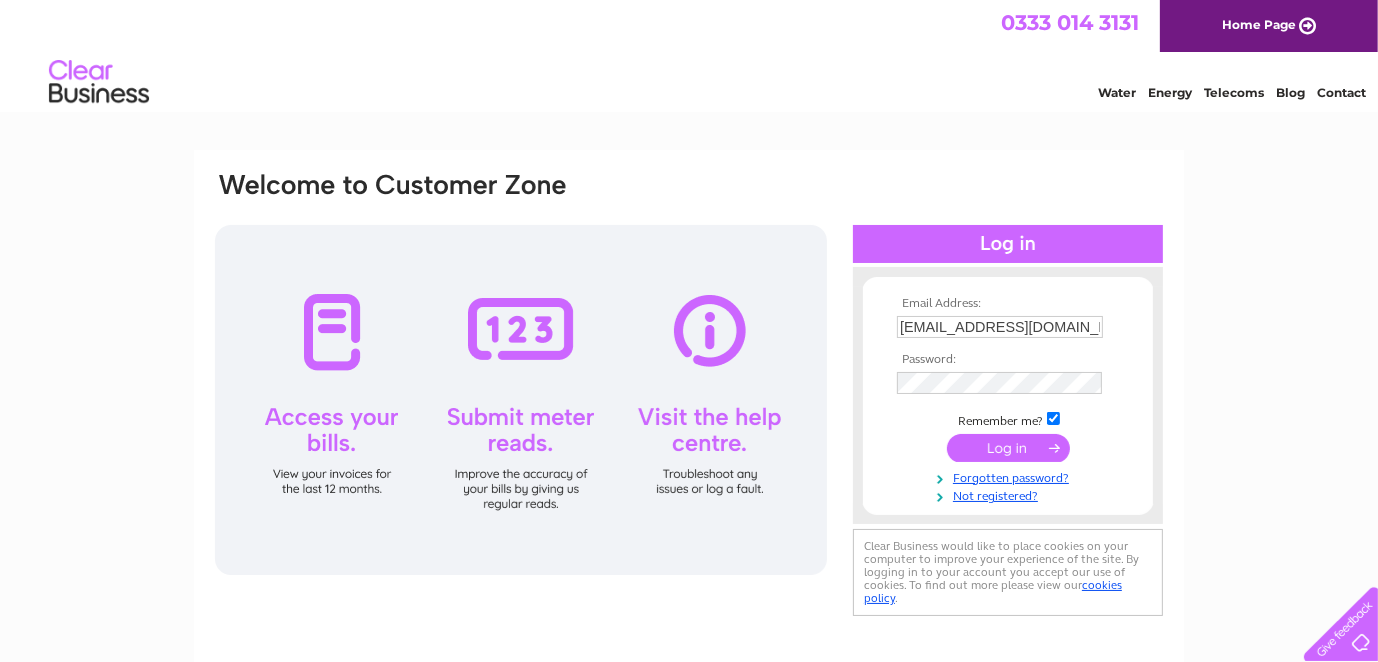 click at bounding box center [1008, 448] 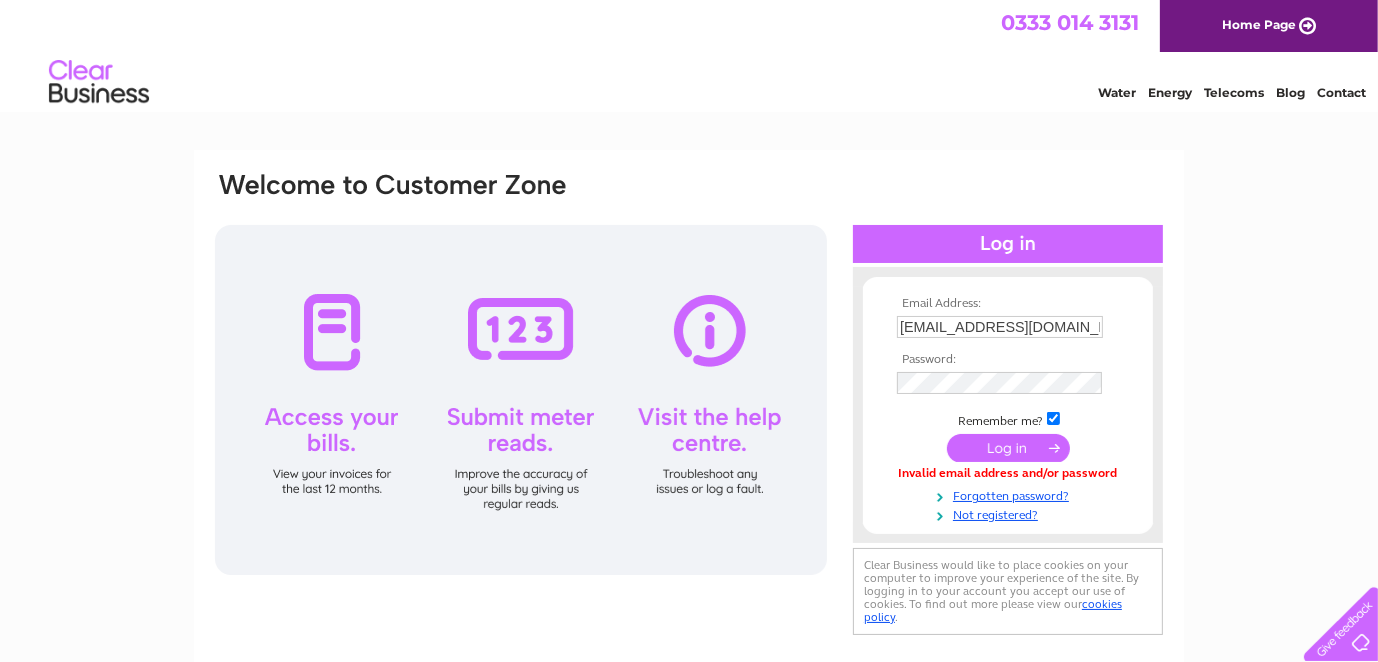 scroll, scrollTop: 0, scrollLeft: 0, axis: both 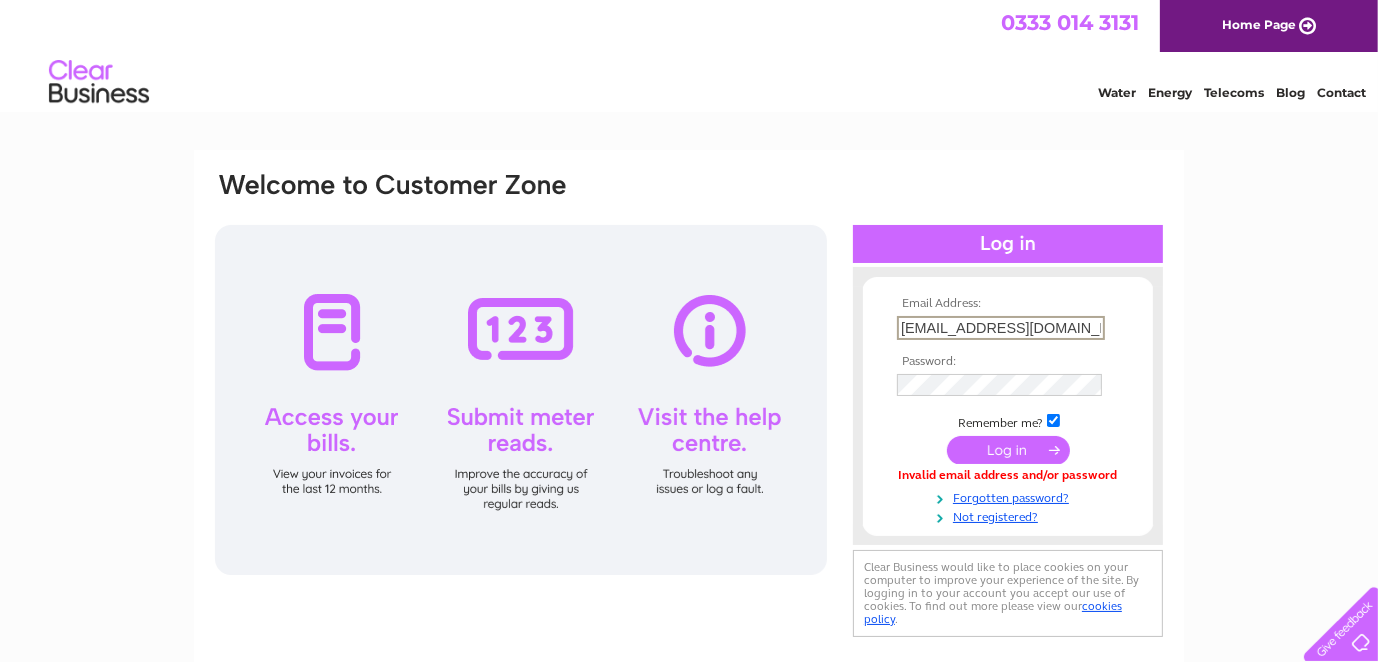 click on "[EMAIL_ADDRESS][DOMAIN_NAME]" at bounding box center [1001, 328] 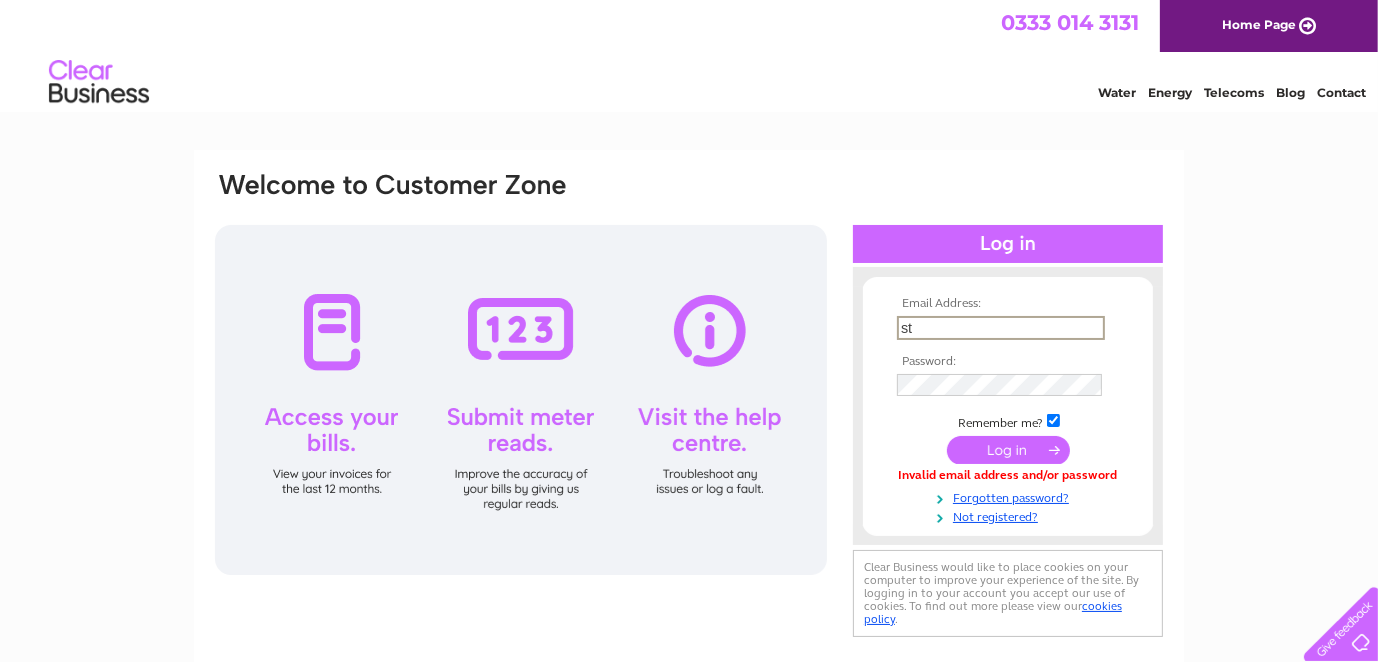 type on "s" 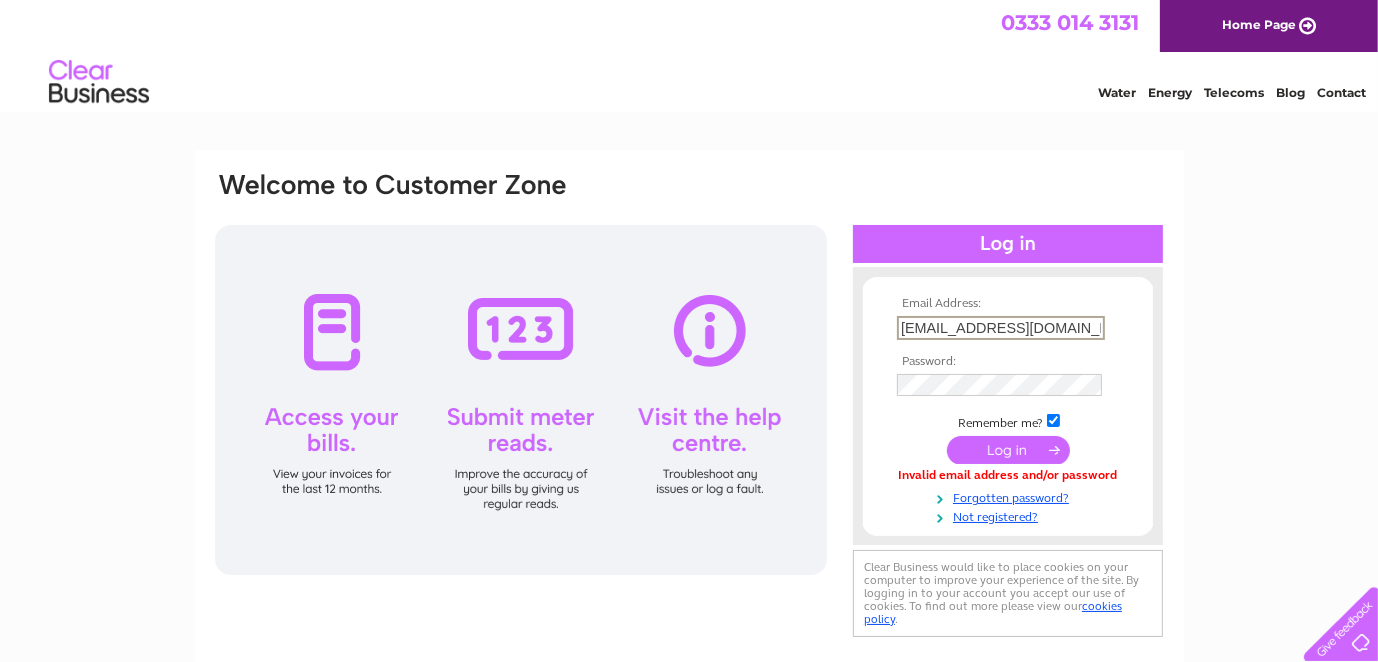 type on "stowtuck1@gmail.com" 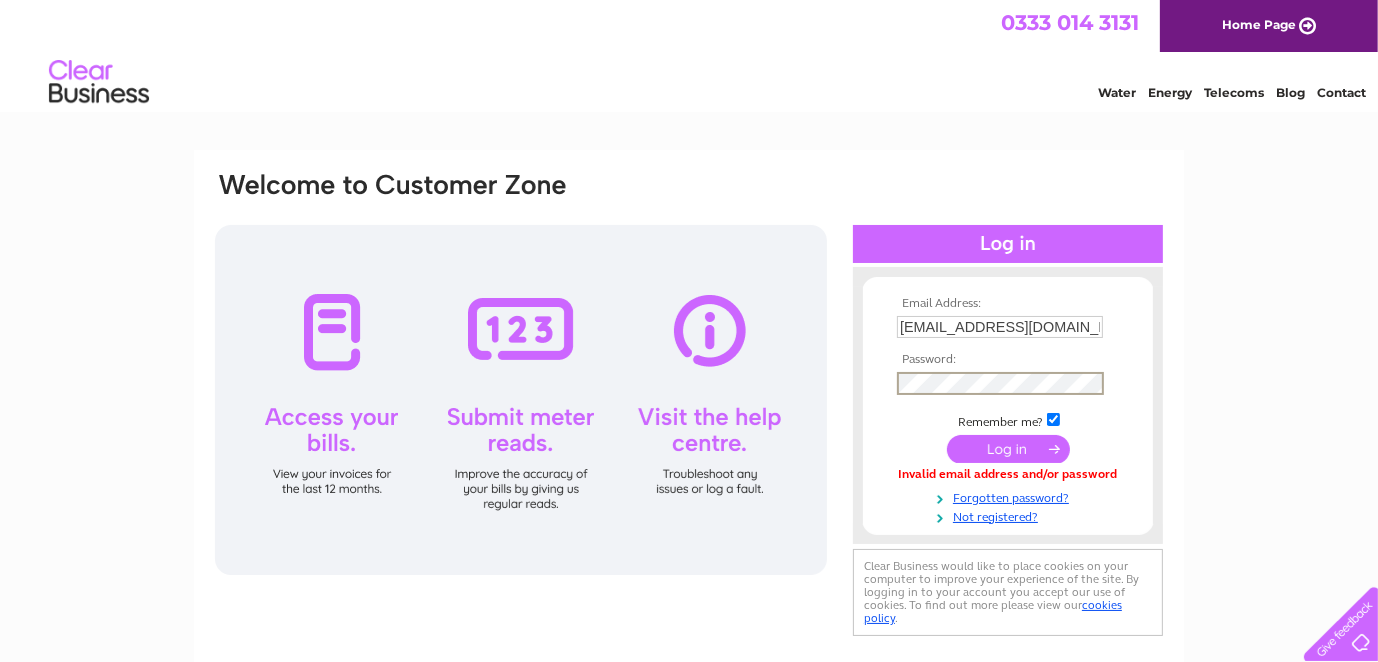 click at bounding box center (1008, 449) 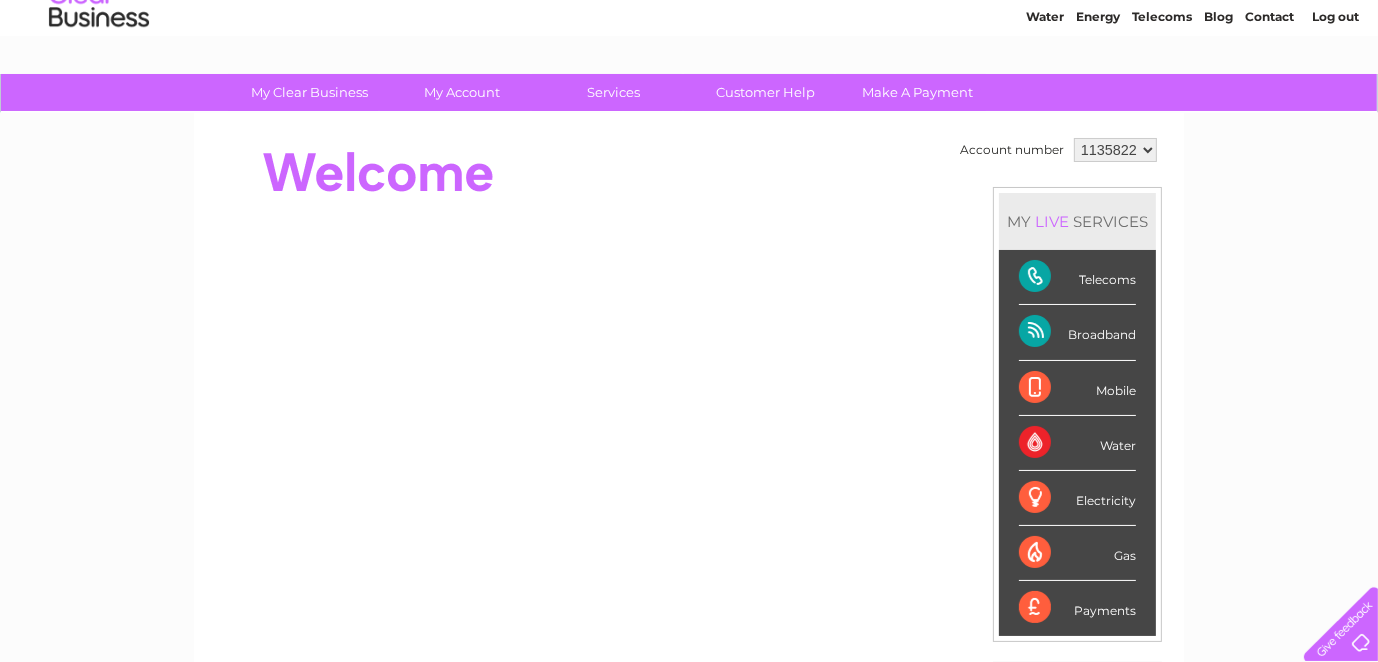 scroll, scrollTop: 61, scrollLeft: 0, axis: vertical 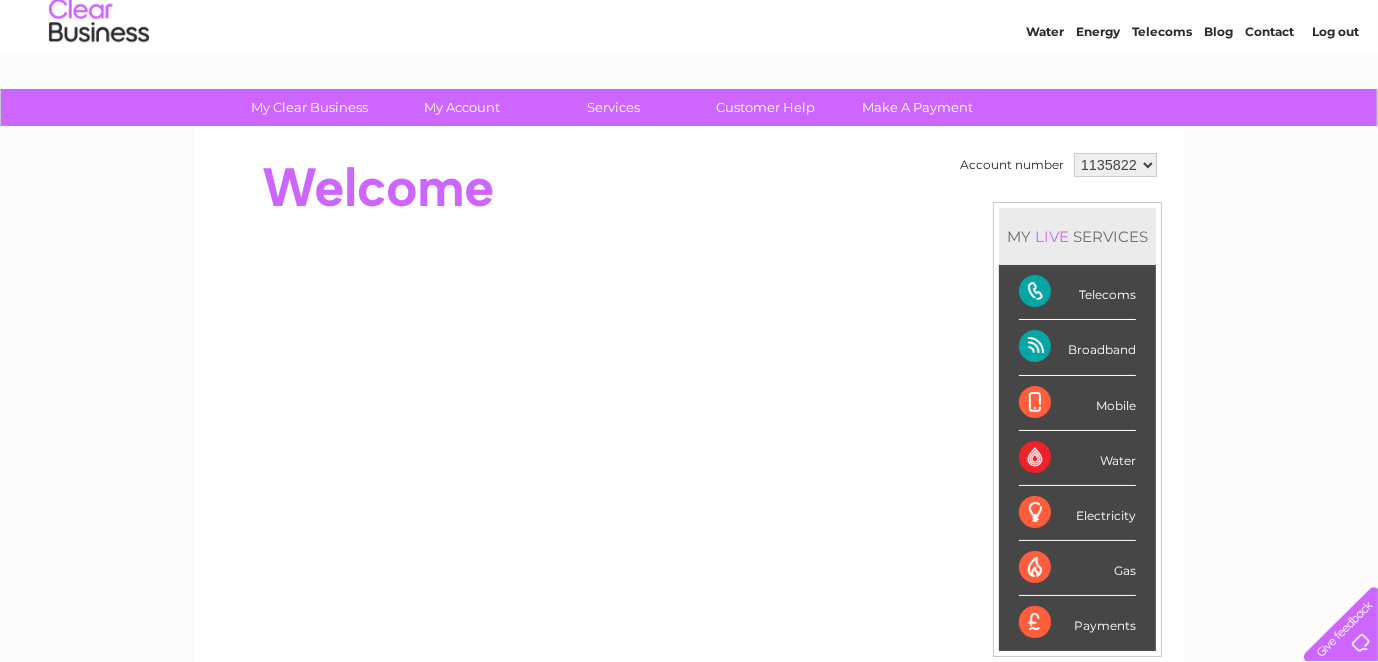 click on "Broadband" at bounding box center [1077, 347] 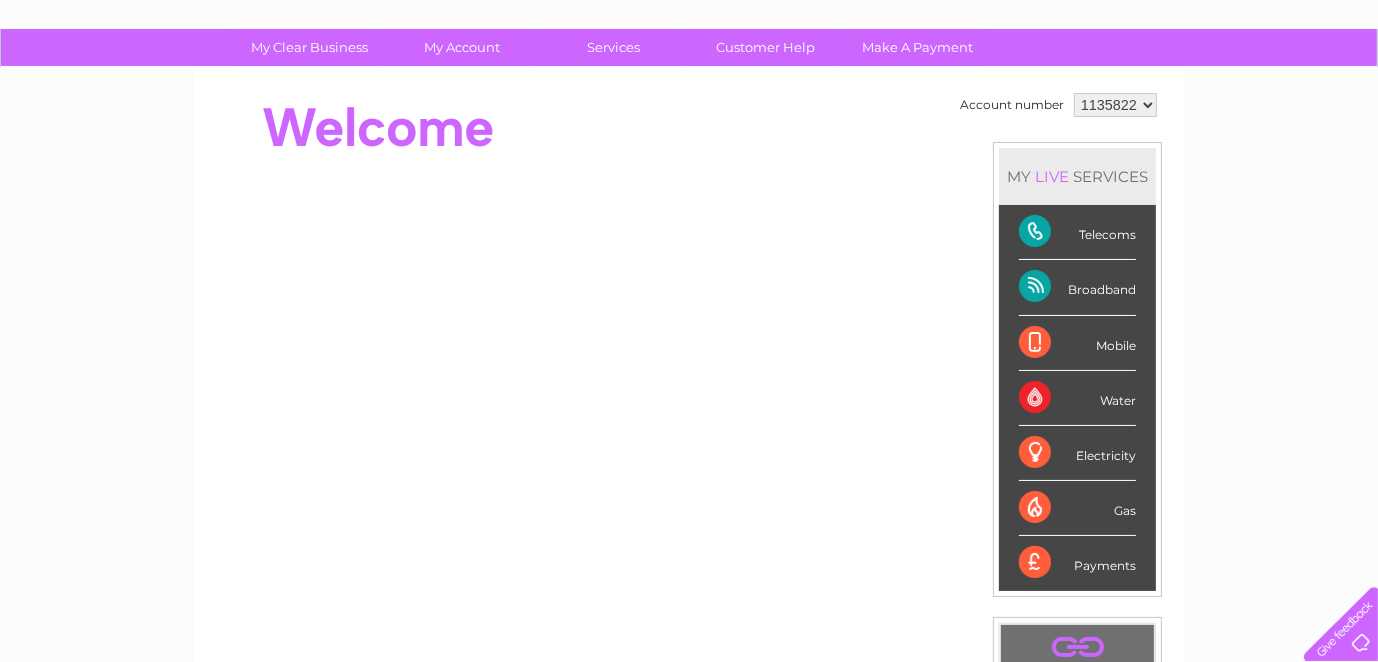 scroll, scrollTop: 0, scrollLeft: 0, axis: both 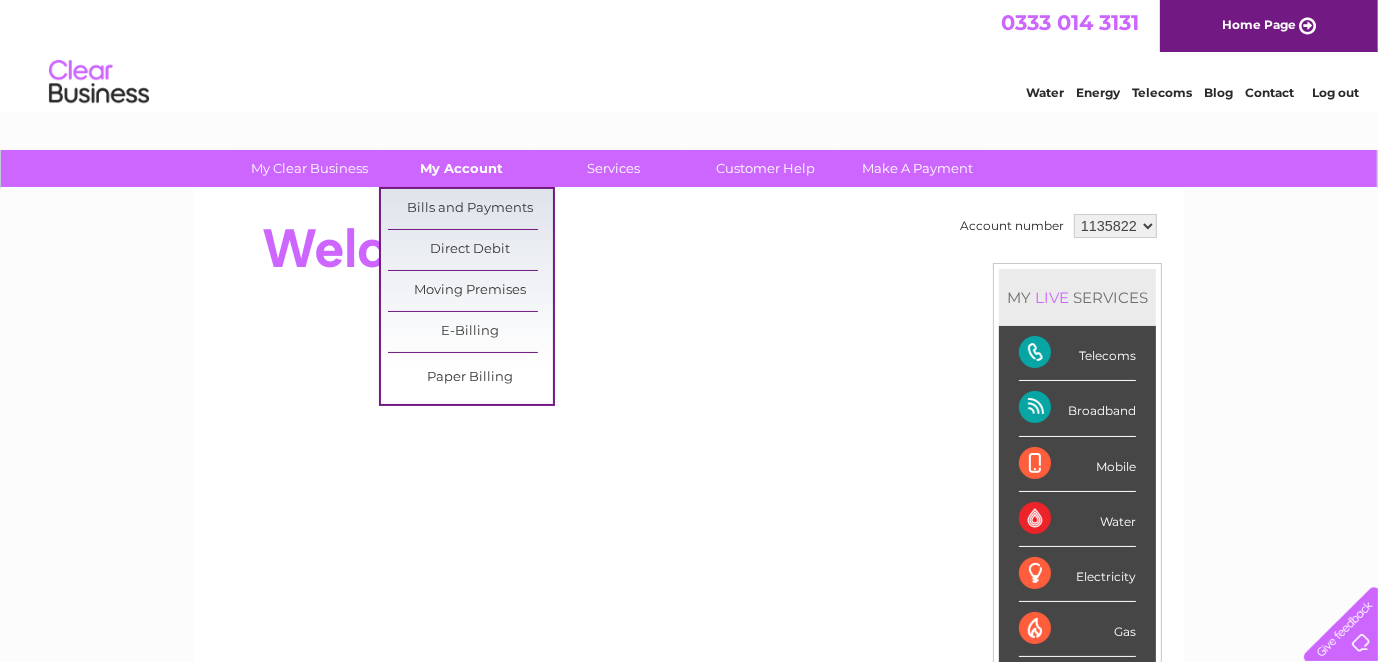 click on "My Account" at bounding box center [462, 168] 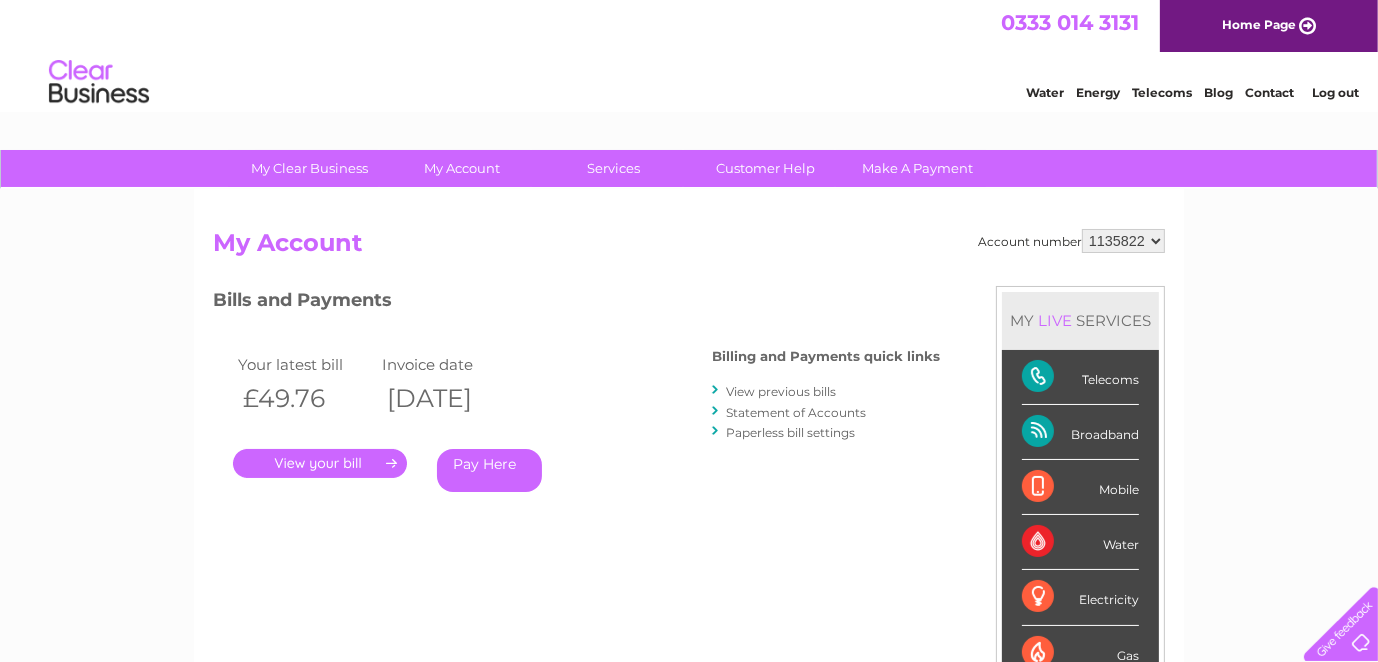 scroll, scrollTop: 0, scrollLeft: 0, axis: both 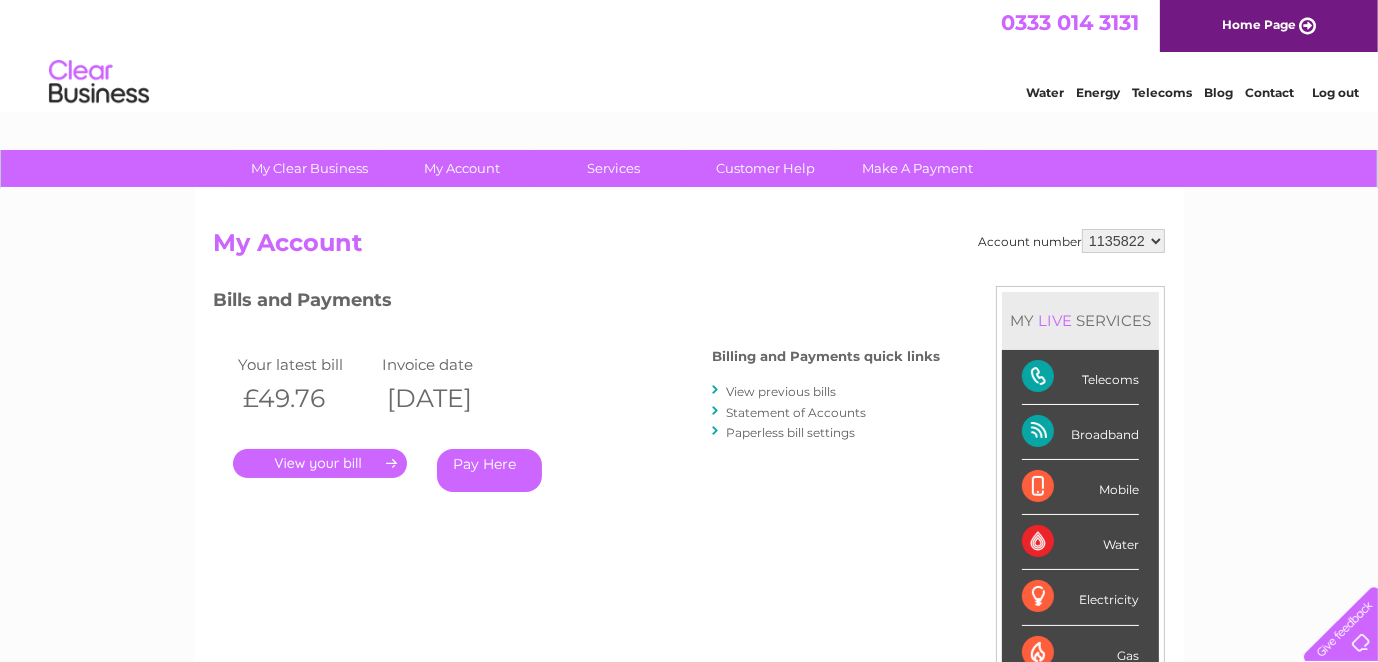 click on "Log out" at bounding box center [1335, 92] 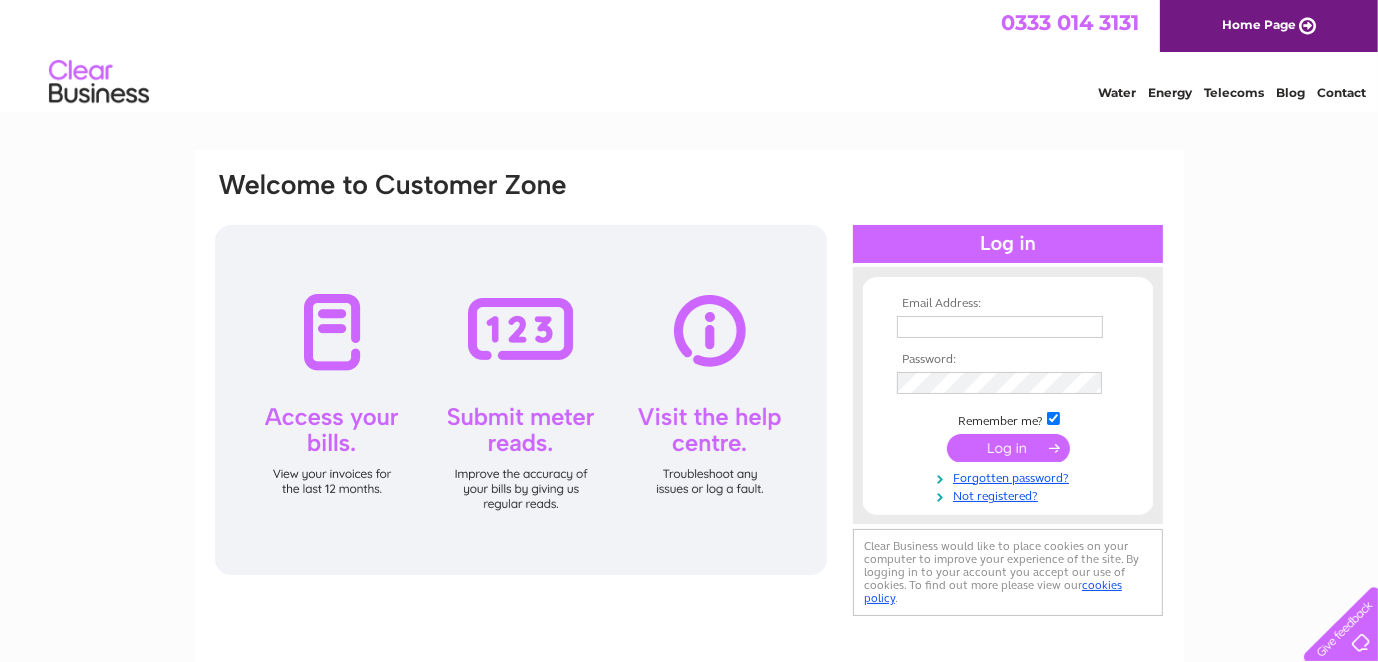 scroll, scrollTop: 0, scrollLeft: 0, axis: both 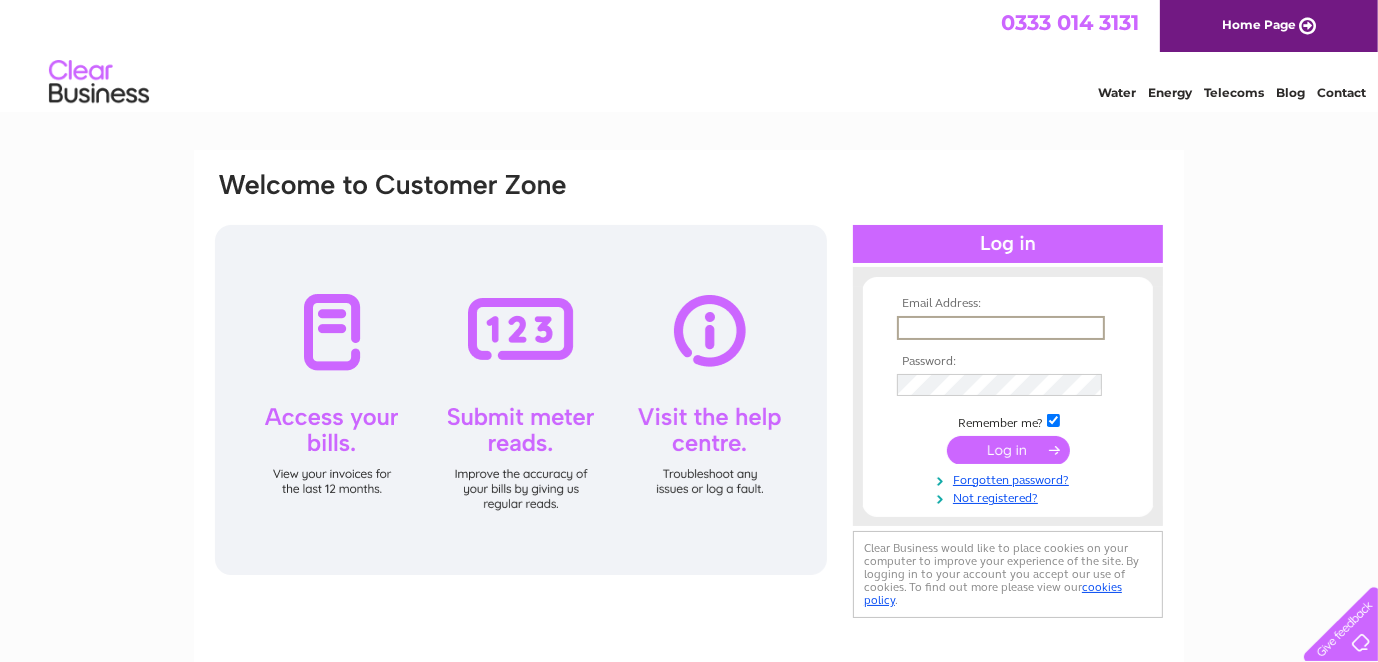 click at bounding box center [1001, 328] 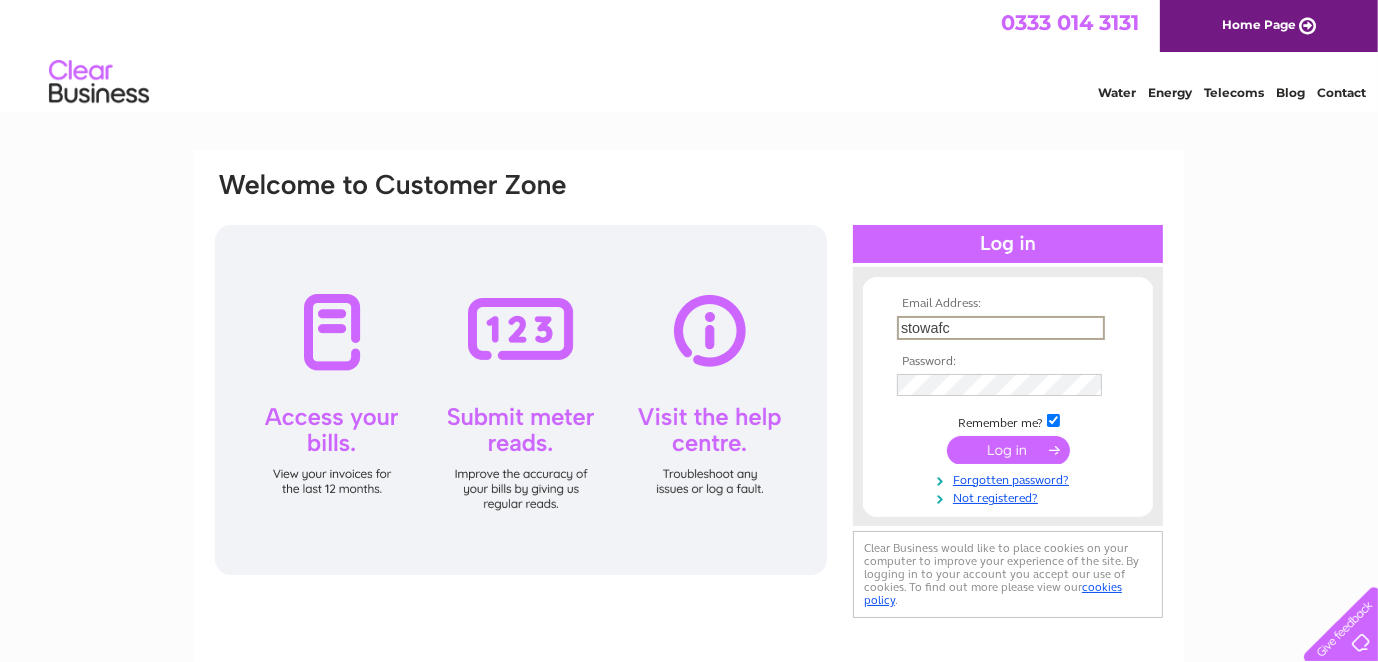 click on "Email Address:
stowafc
Password:
Remember me?" at bounding box center [1008, 401] 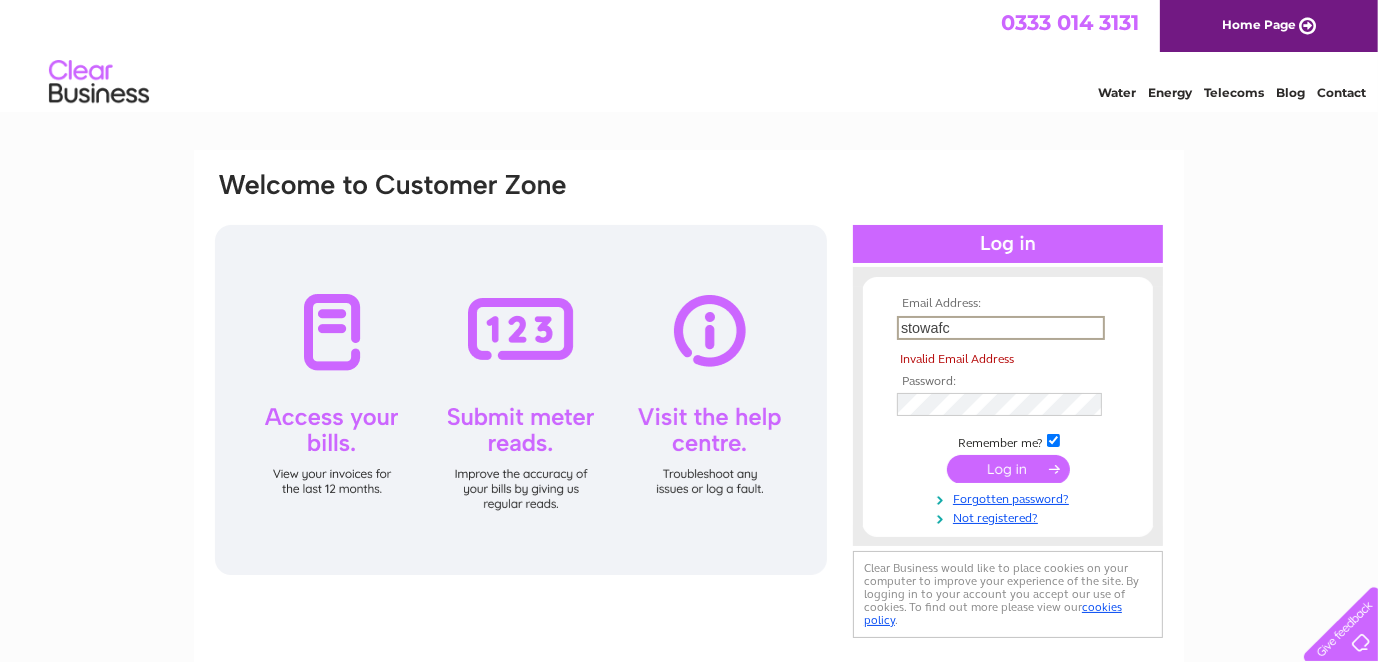 click on "stowafc" at bounding box center [1001, 328] 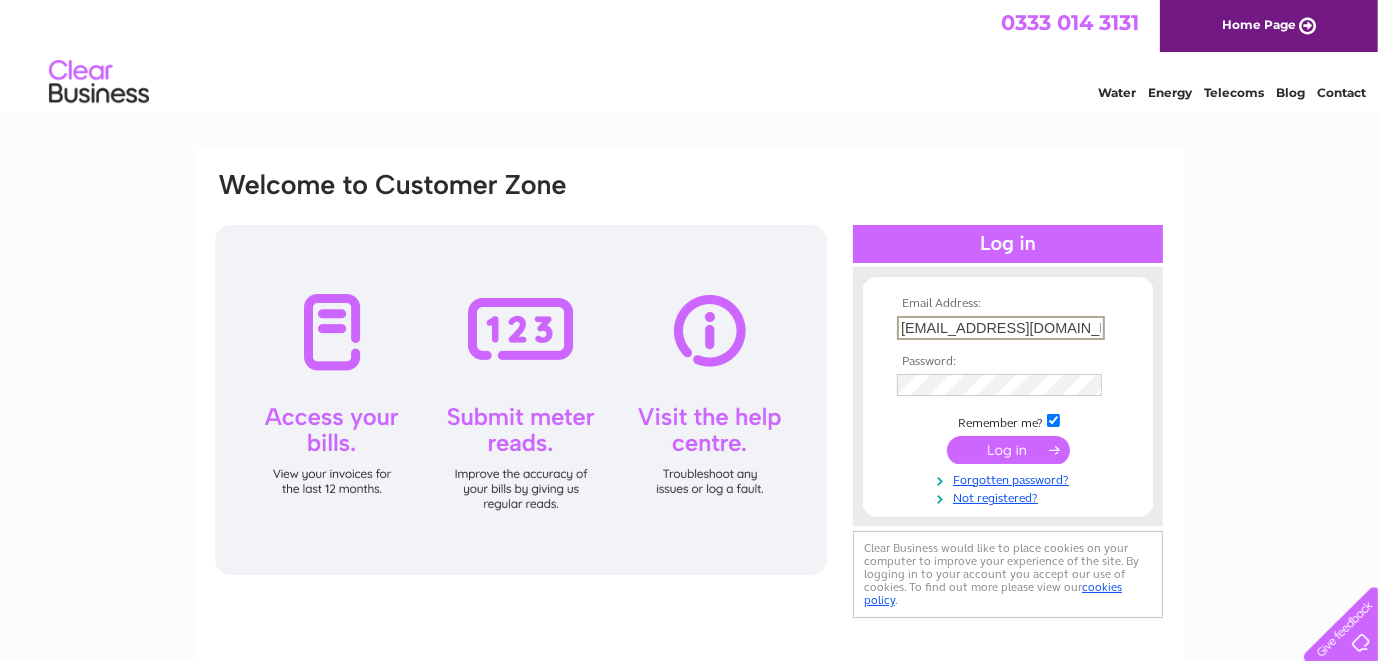 type on "stowafc@gmail.com" 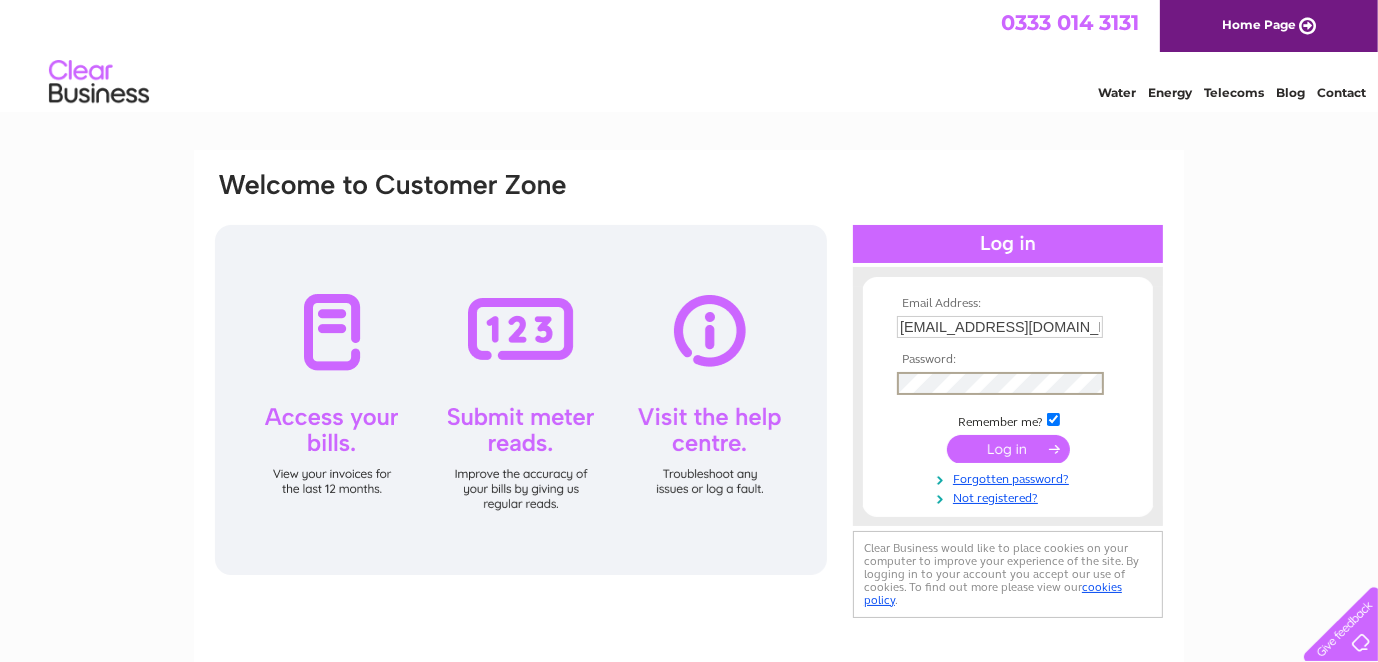 click at bounding box center (1008, 449) 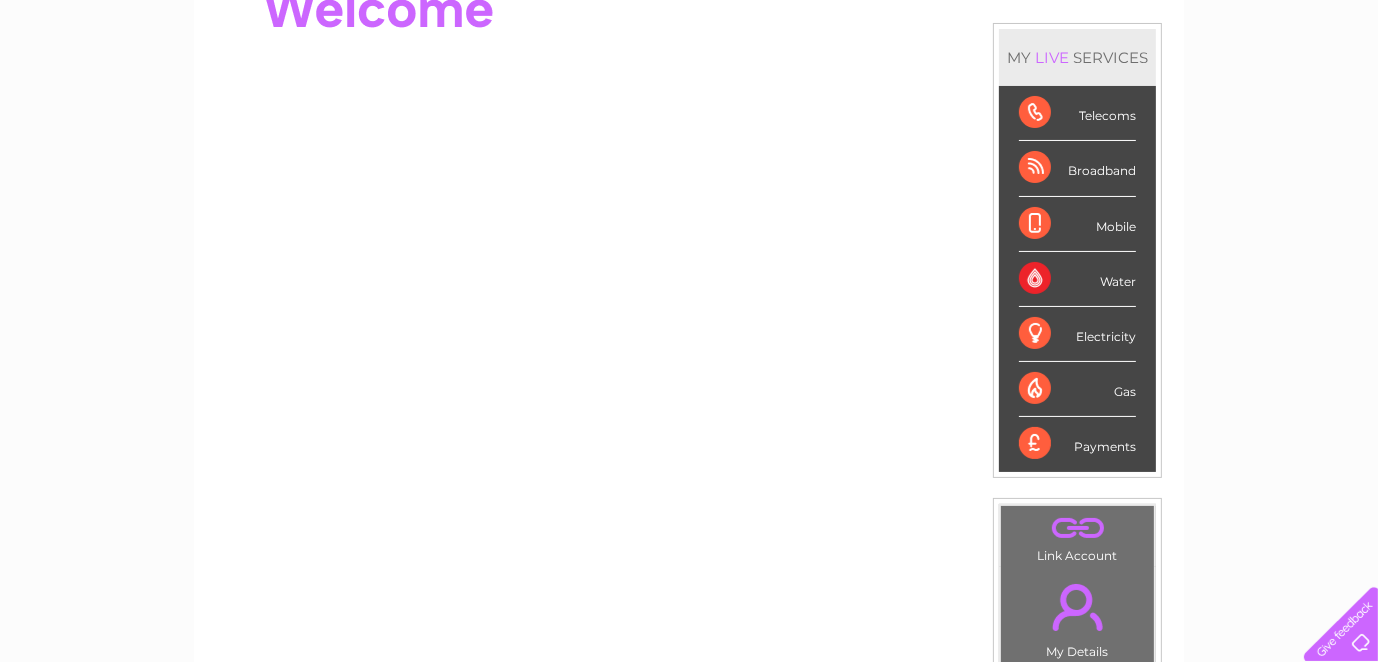 scroll, scrollTop: 0, scrollLeft: 0, axis: both 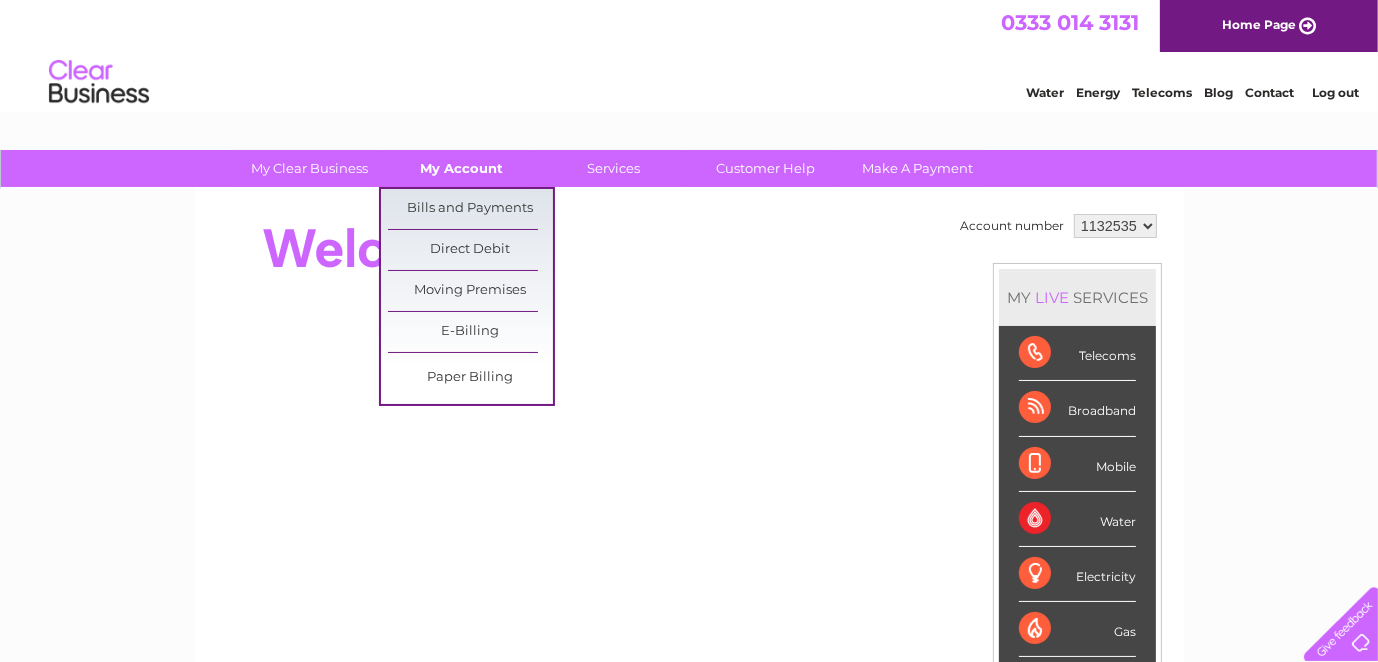 click on "My Account" at bounding box center (462, 168) 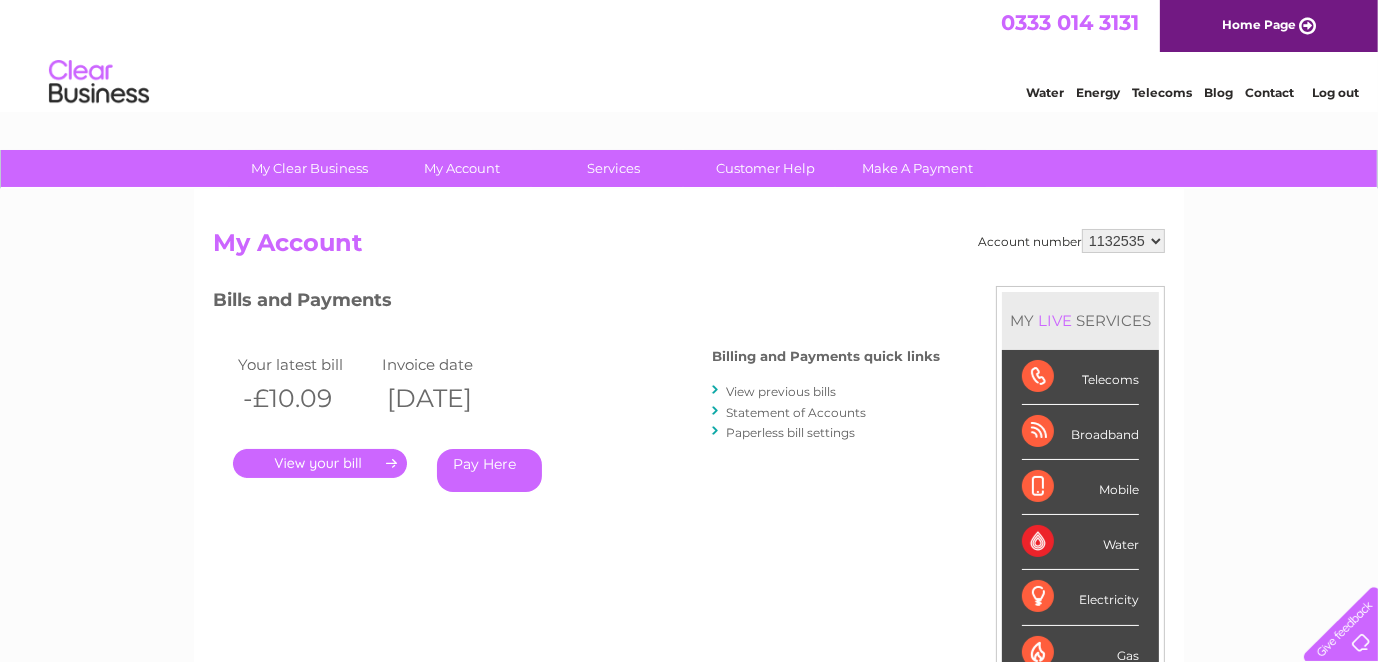scroll, scrollTop: 0, scrollLeft: 0, axis: both 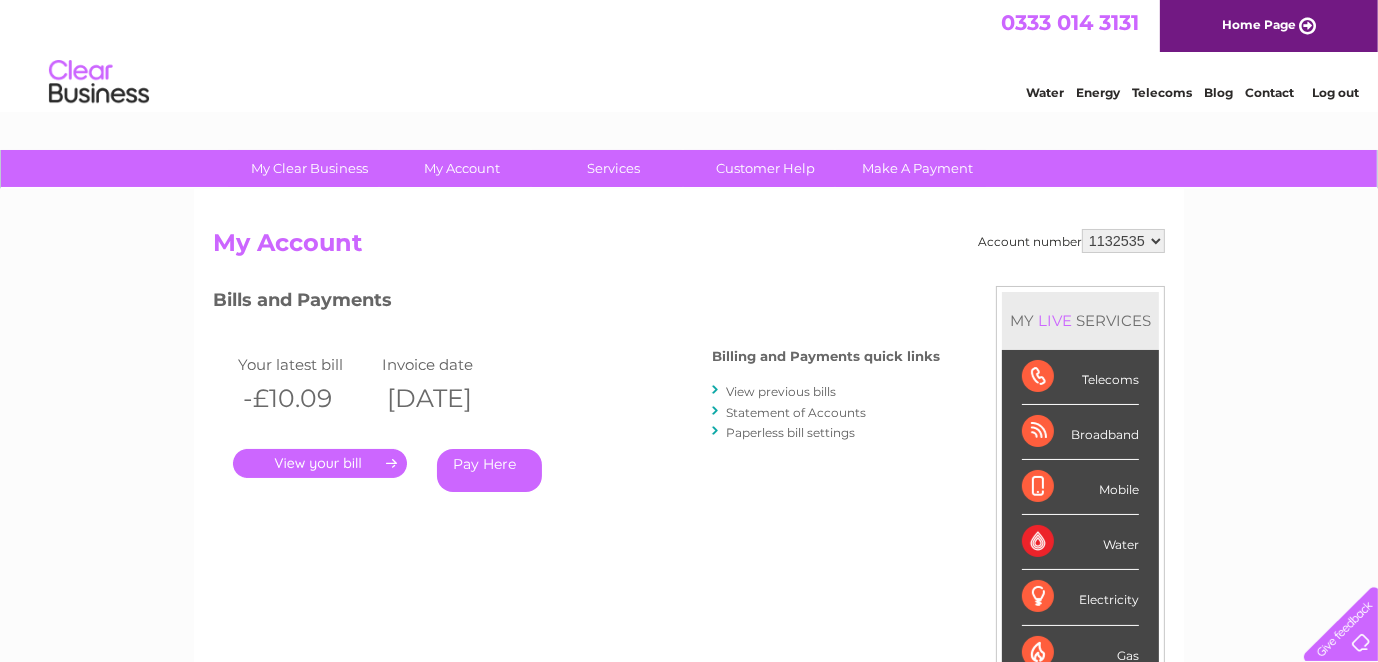 click on "." at bounding box center (320, 463) 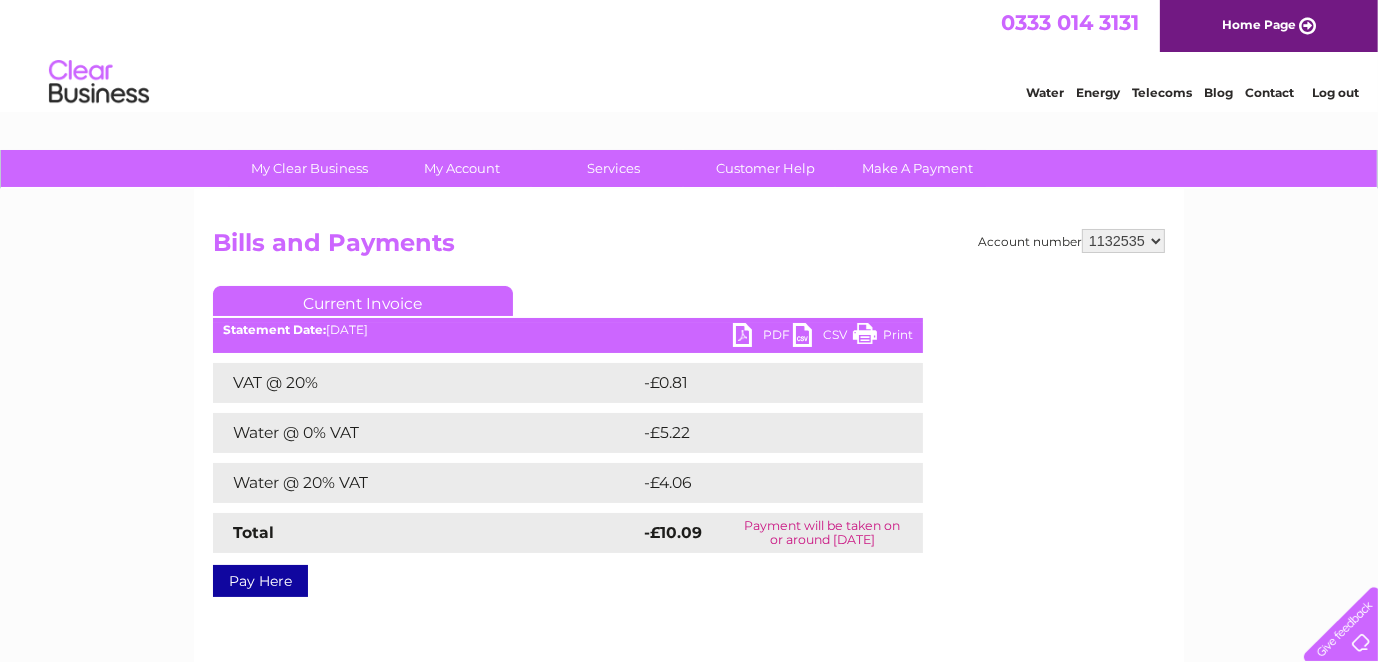 scroll, scrollTop: 0, scrollLeft: 0, axis: both 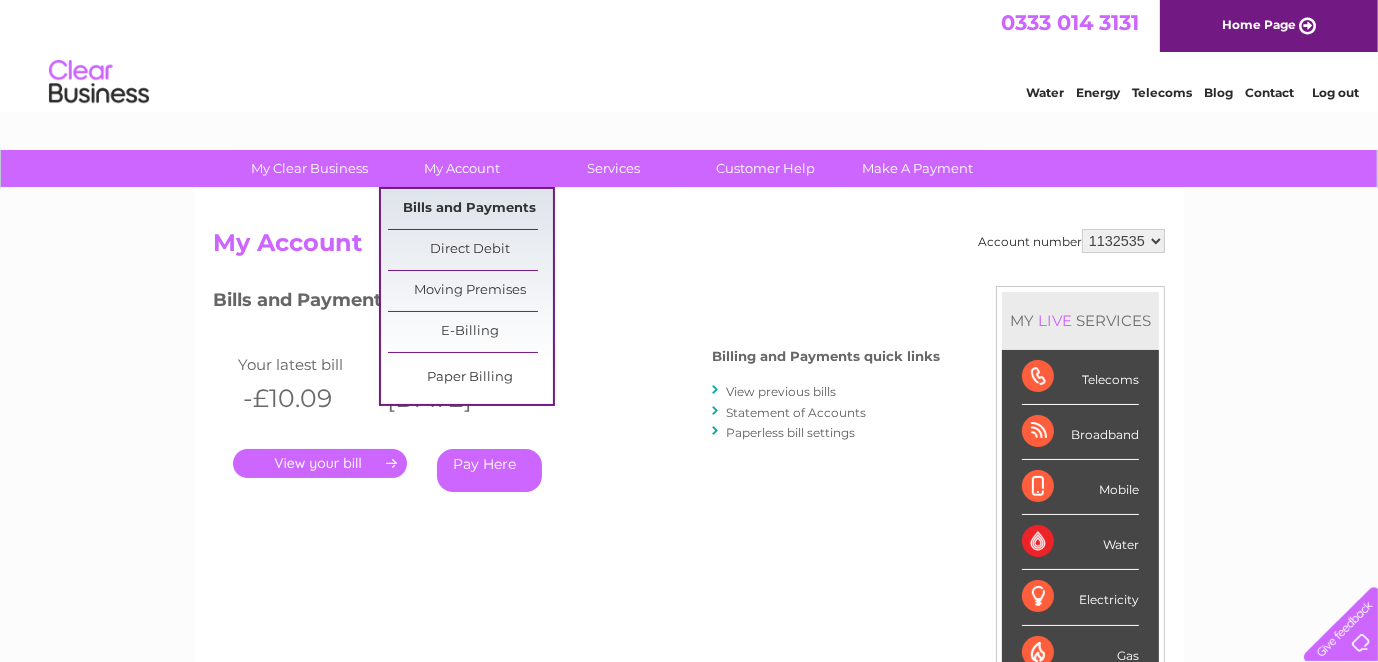 click on "Bills and Payments" at bounding box center [470, 209] 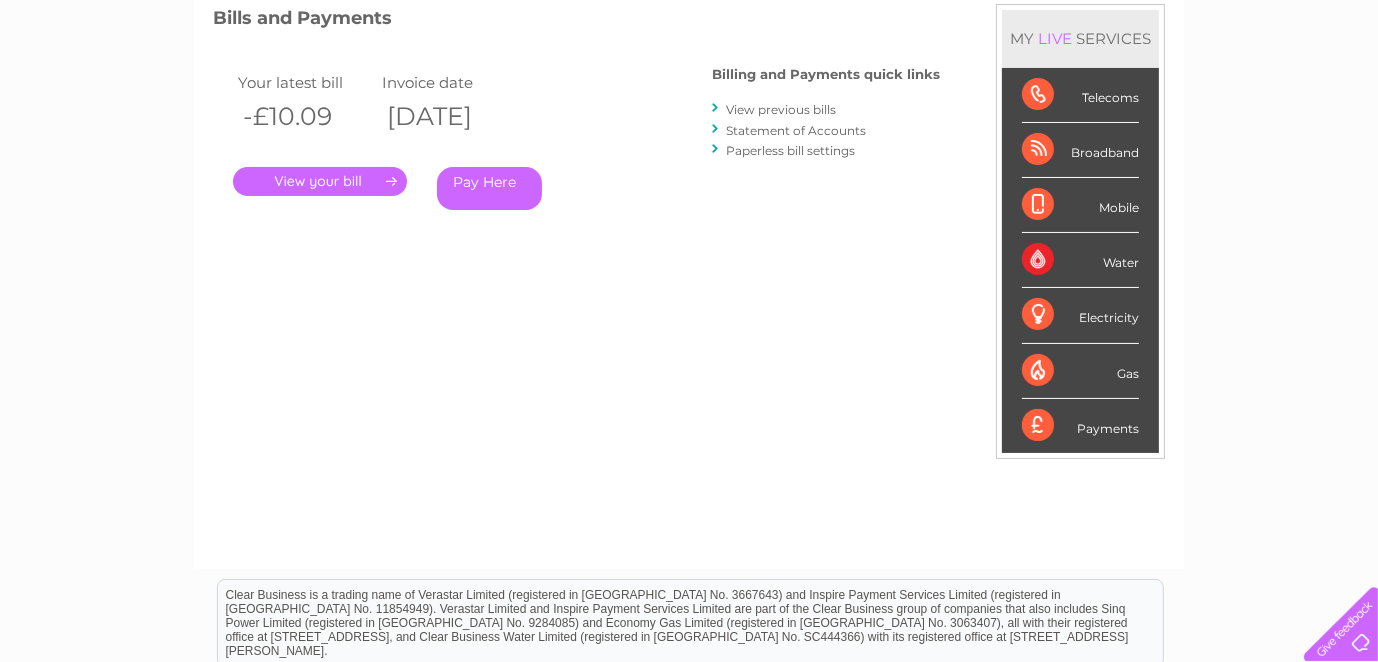 scroll, scrollTop: 320, scrollLeft: 0, axis: vertical 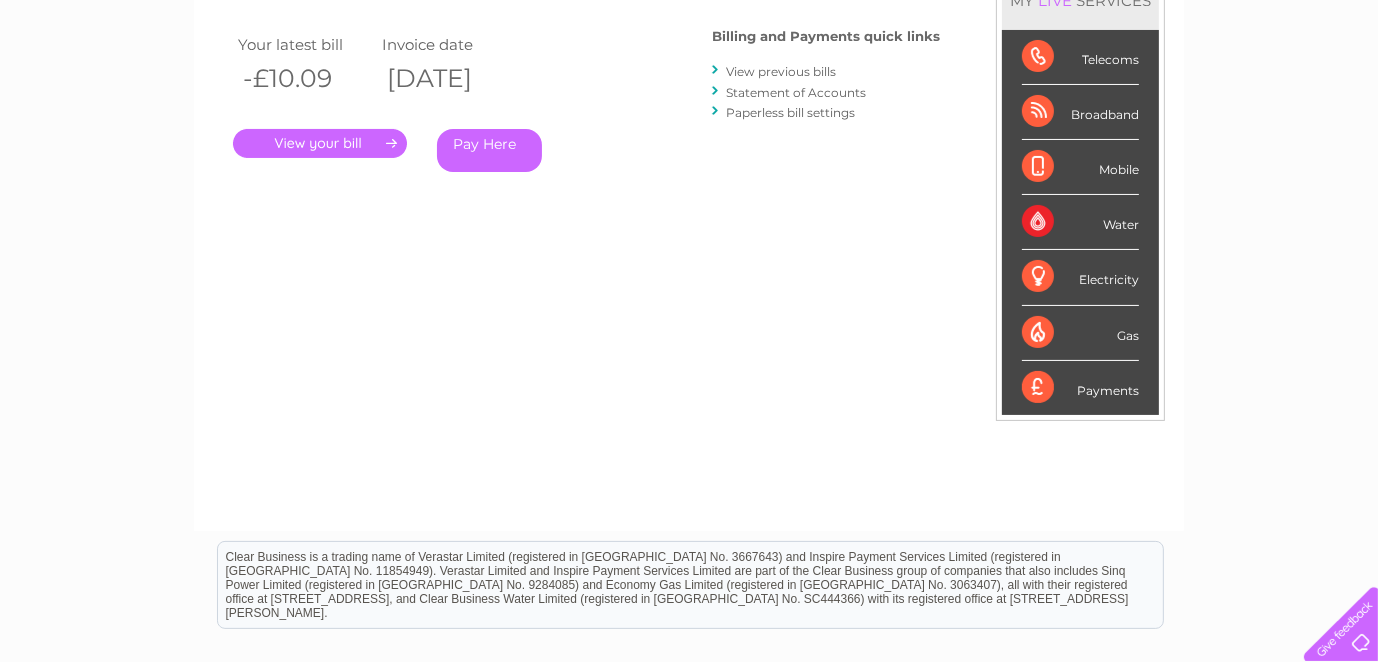 click on "." at bounding box center [320, 143] 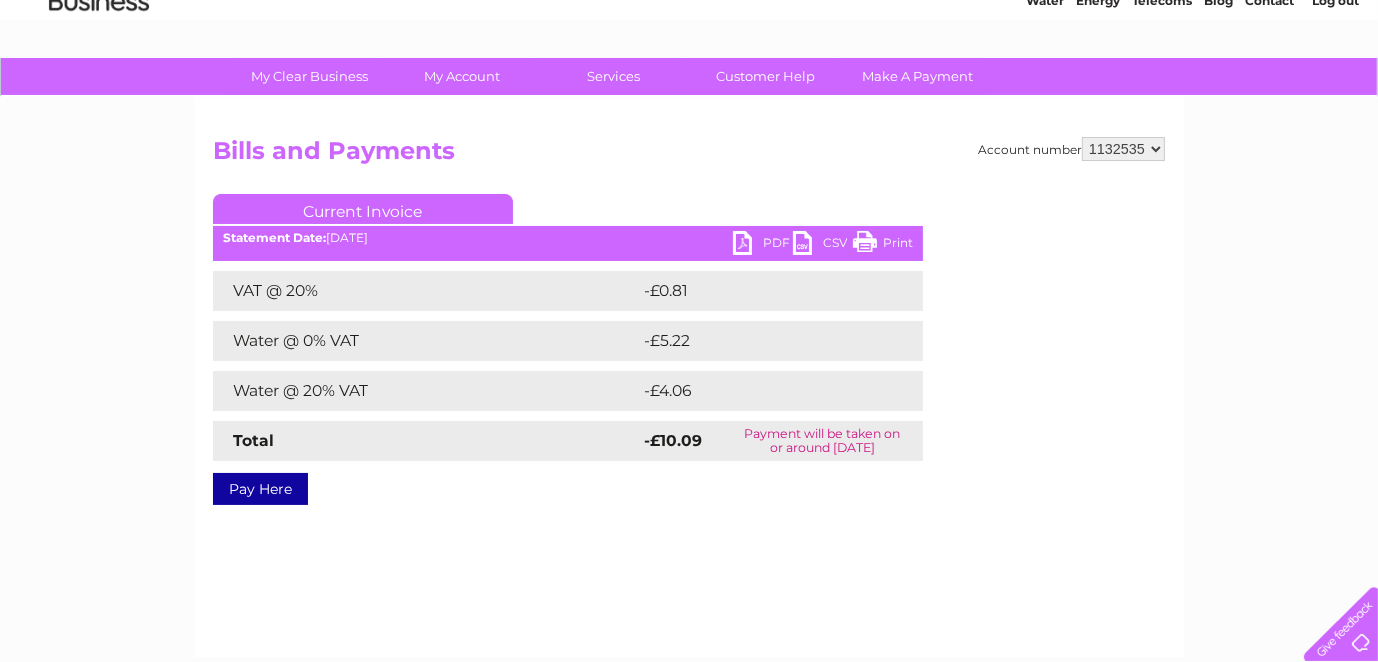 scroll, scrollTop: 80, scrollLeft: 0, axis: vertical 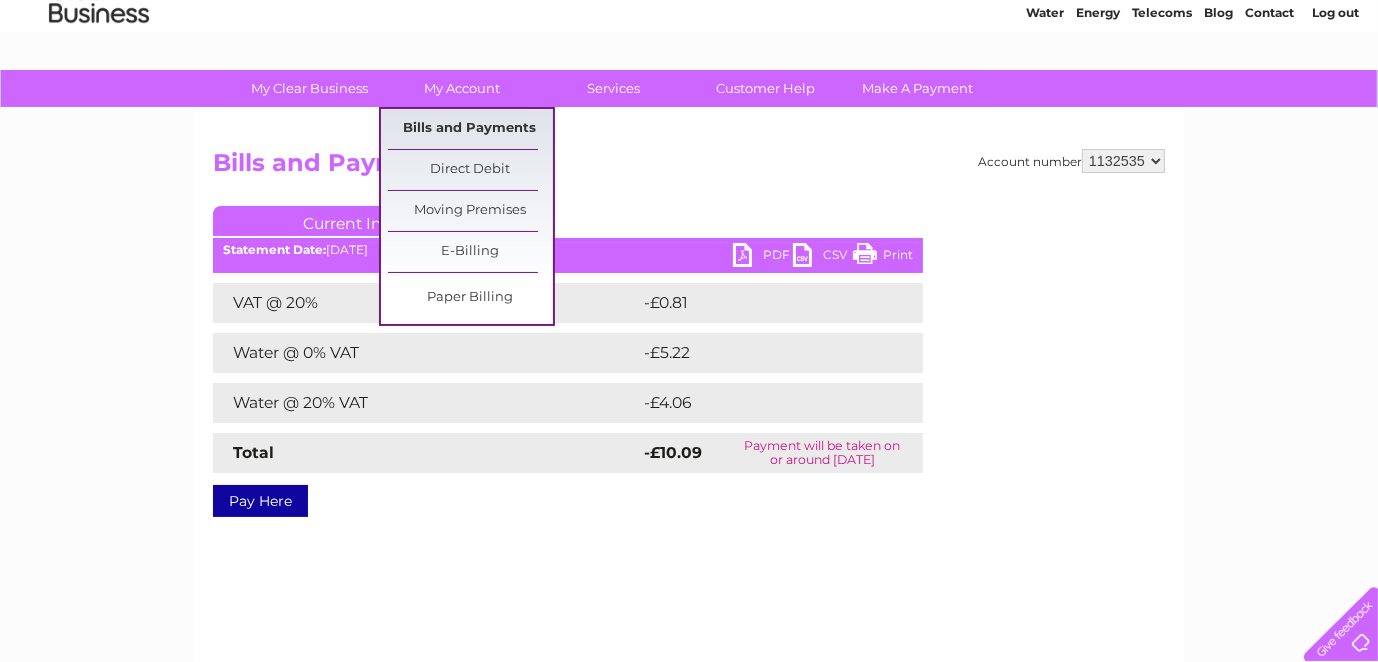 click on "Bills and Payments" at bounding box center (470, 129) 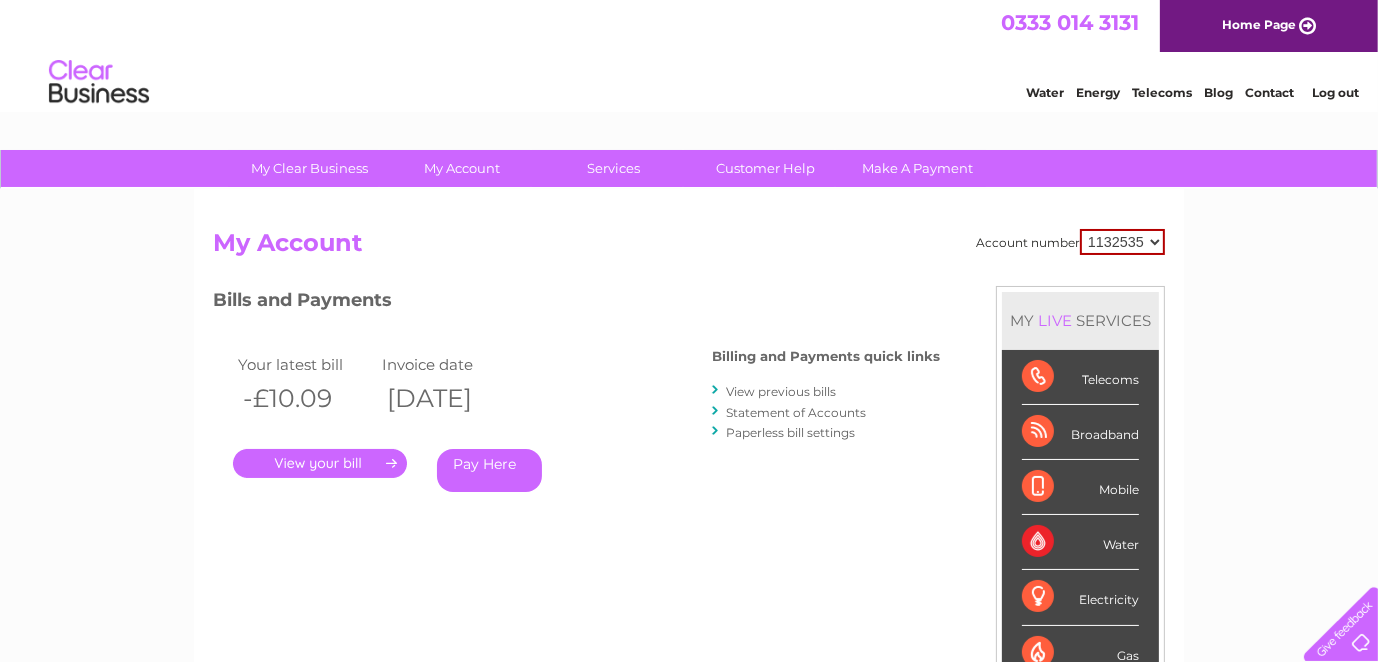 scroll, scrollTop: 0, scrollLeft: 0, axis: both 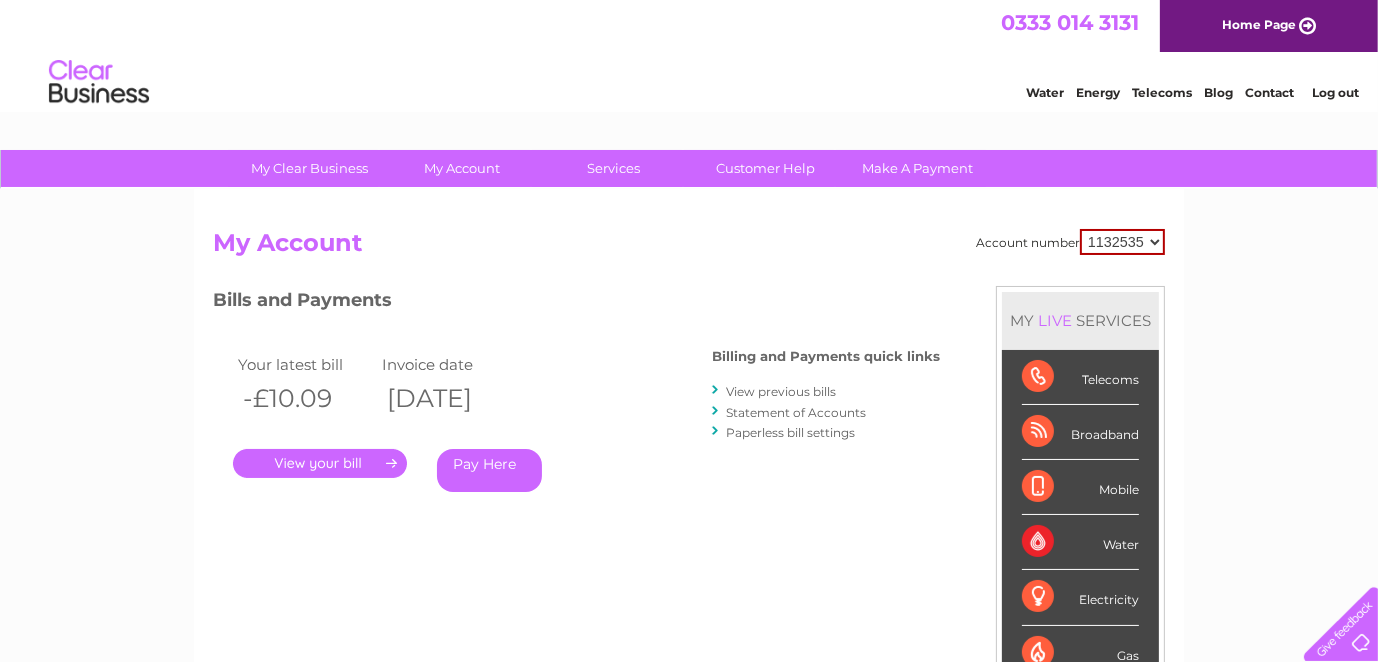 click on "View previous bills" at bounding box center [781, 391] 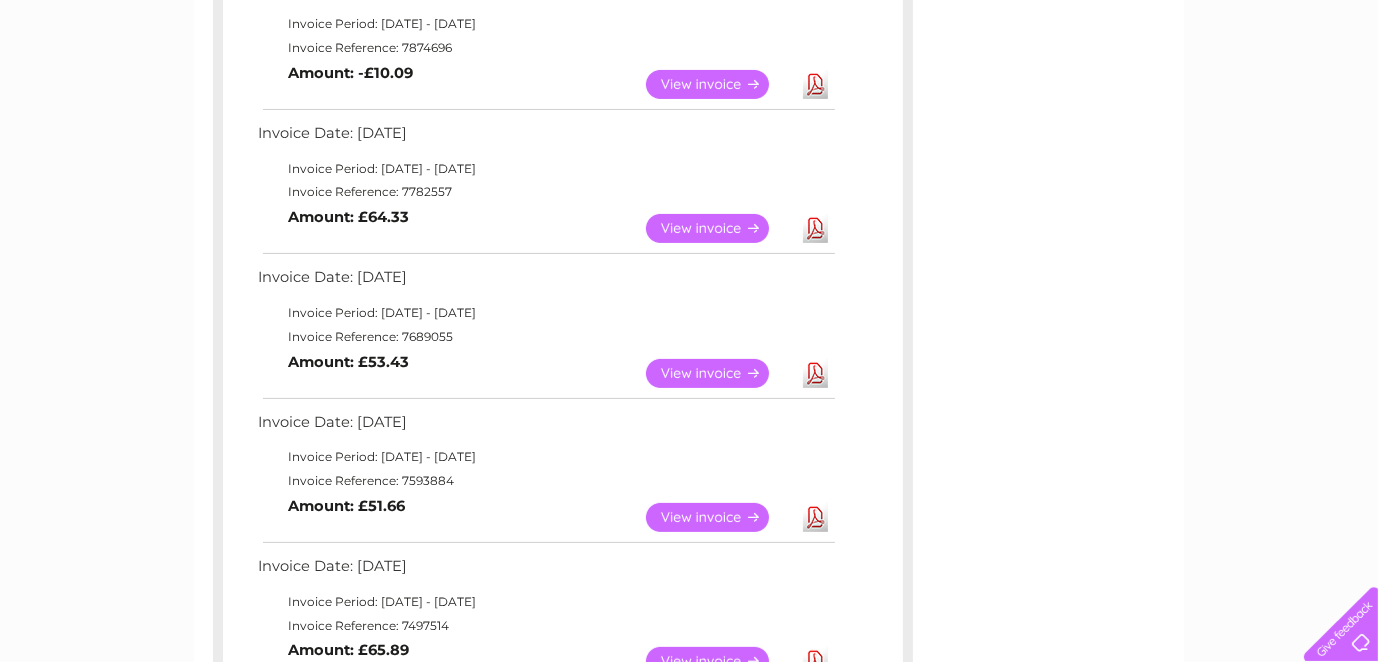 scroll, scrollTop: 400, scrollLeft: 0, axis: vertical 